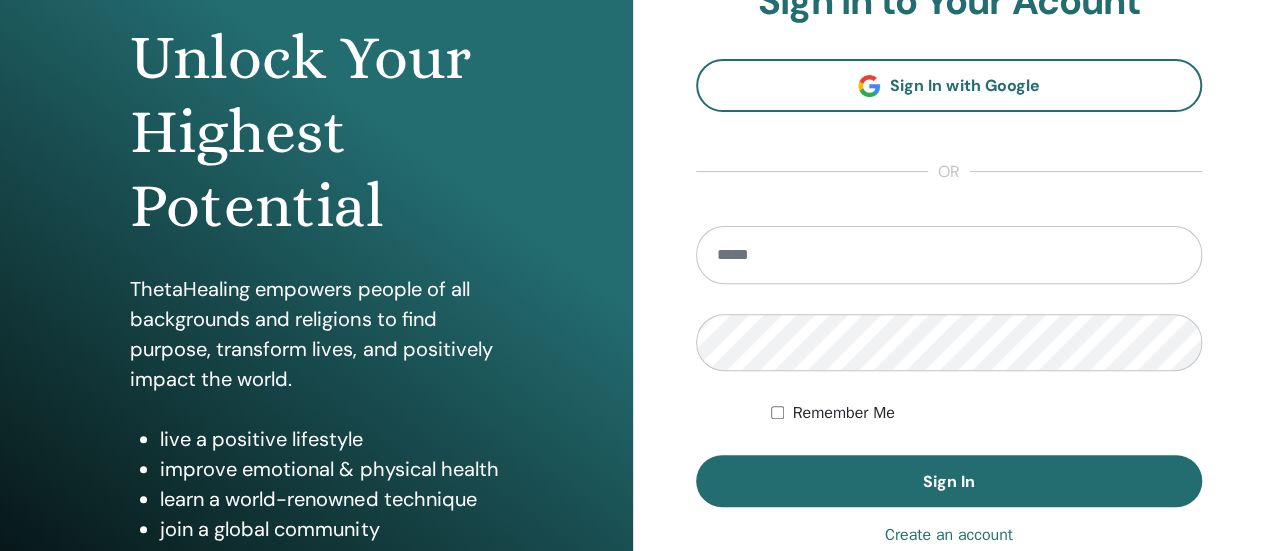 scroll, scrollTop: 200, scrollLeft: 0, axis: vertical 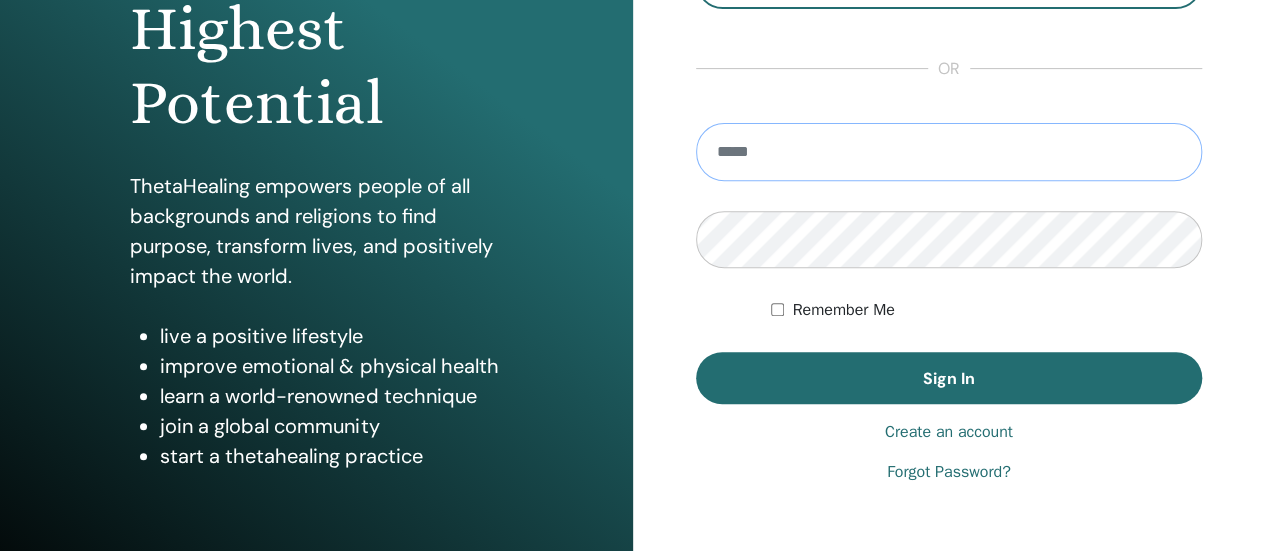click at bounding box center (949, 152) 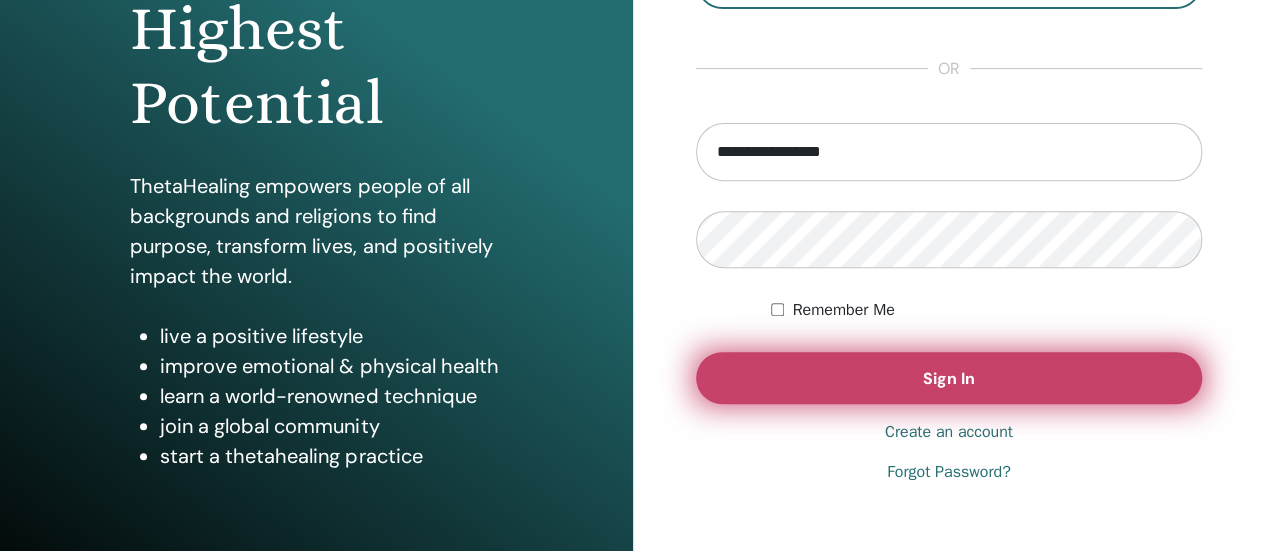 click on "Remember Me" at bounding box center (843, 310) 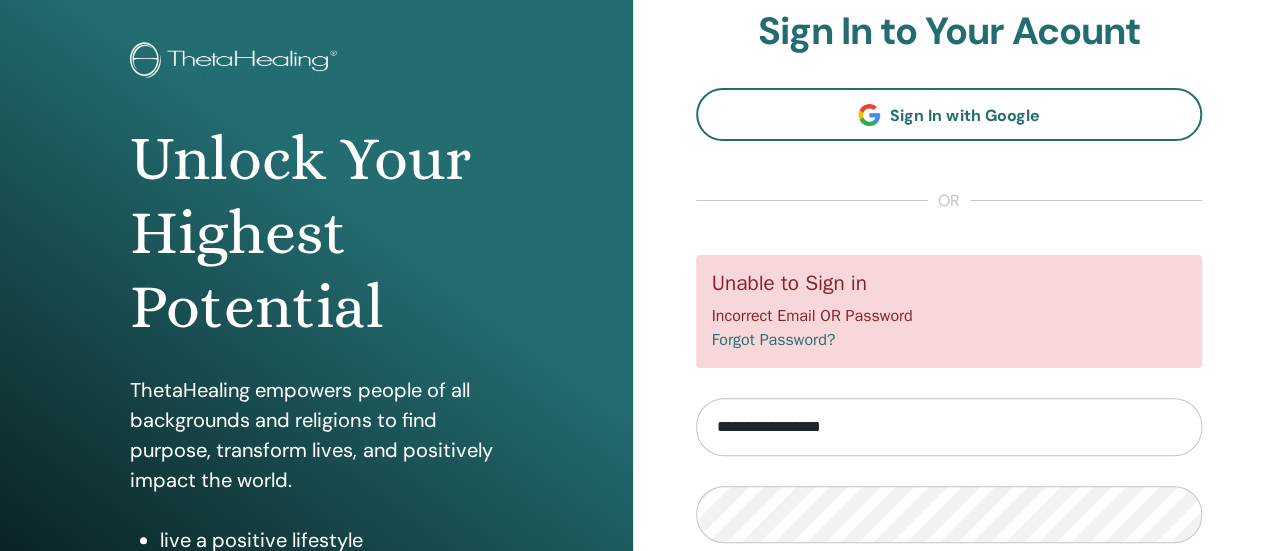 scroll, scrollTop: 100, scrollLeft: 0, axis: vertical 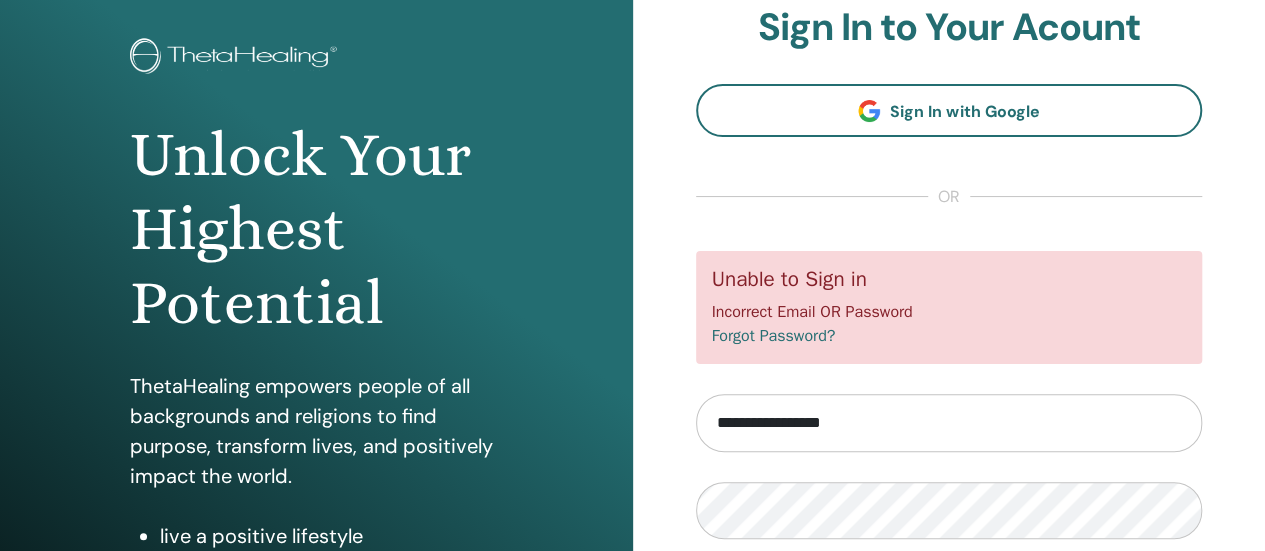 click on "Forgot Password?" at bounding box center [774, 336] 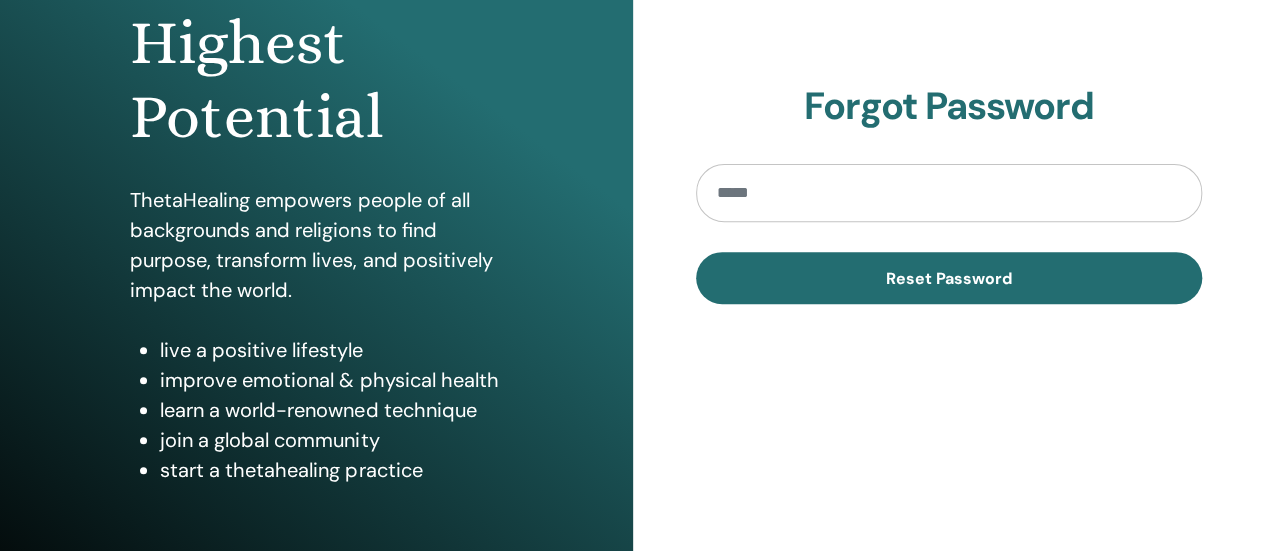 scroll, scrollTop: 300, scrollLeft: 0, axis: vertical 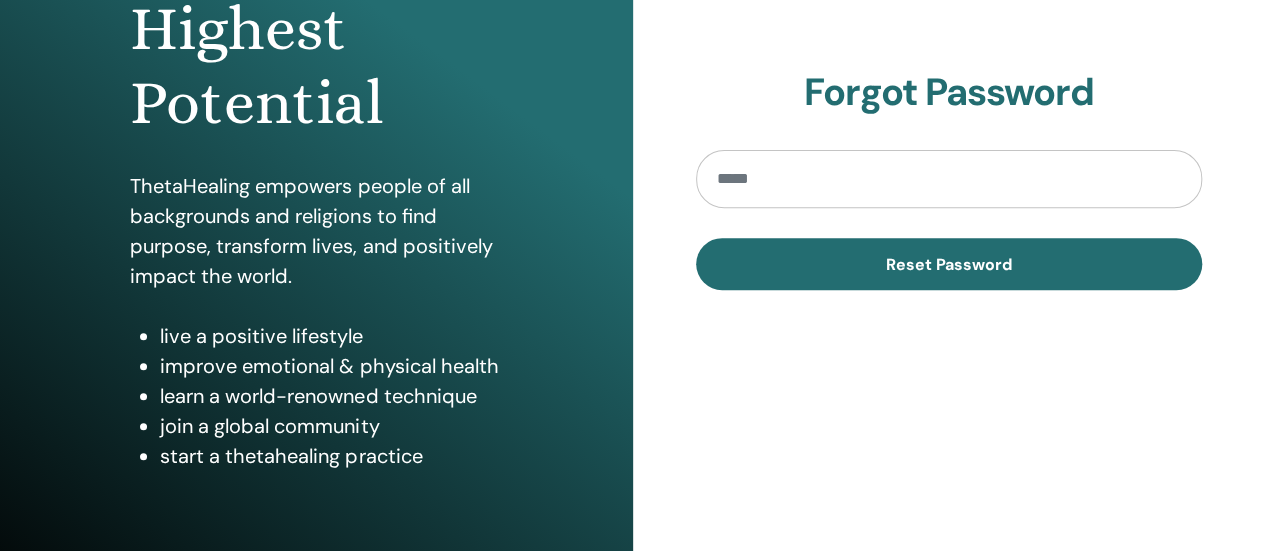 click at bounding box center [949, 179] 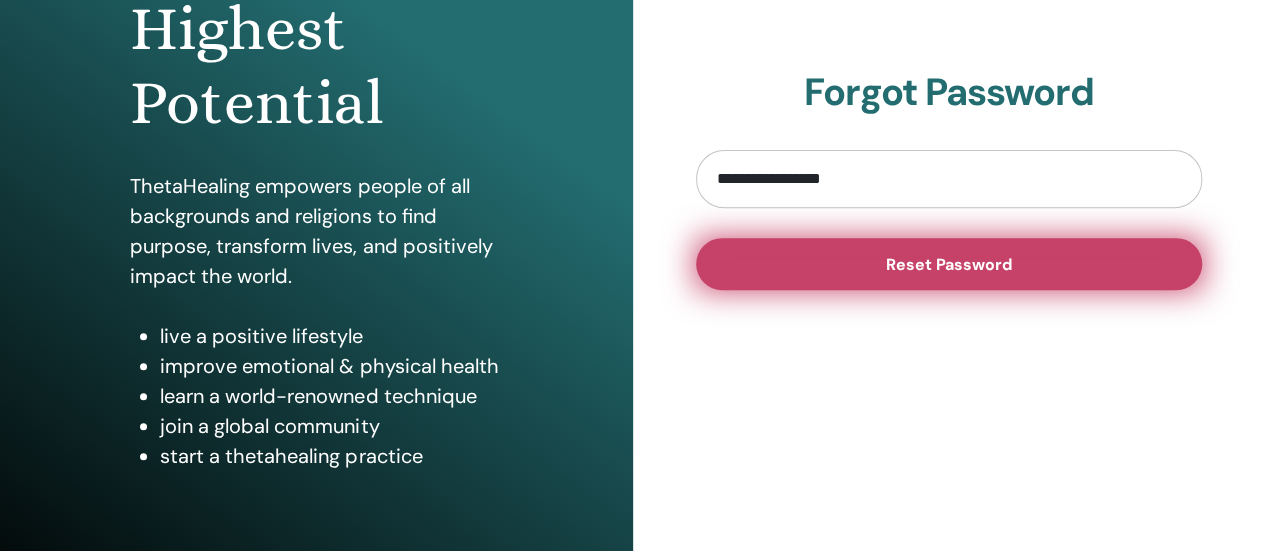 click on "Reset Password" at bounding box center [949, 264] 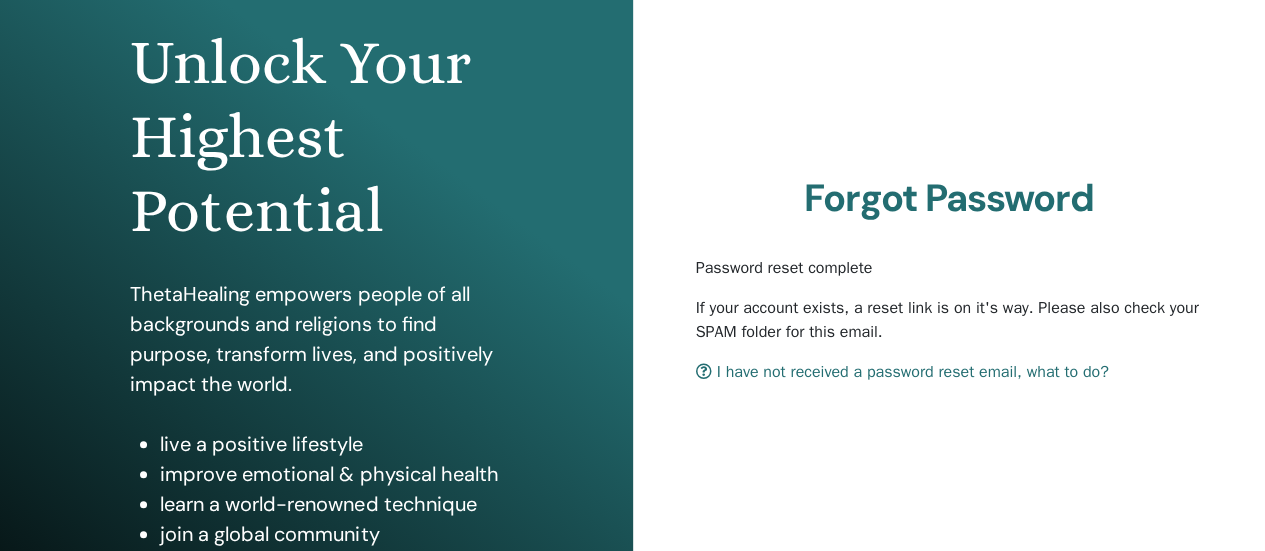 scroll, scrollTop: 200, scrollLeft: 0, axis: vertical 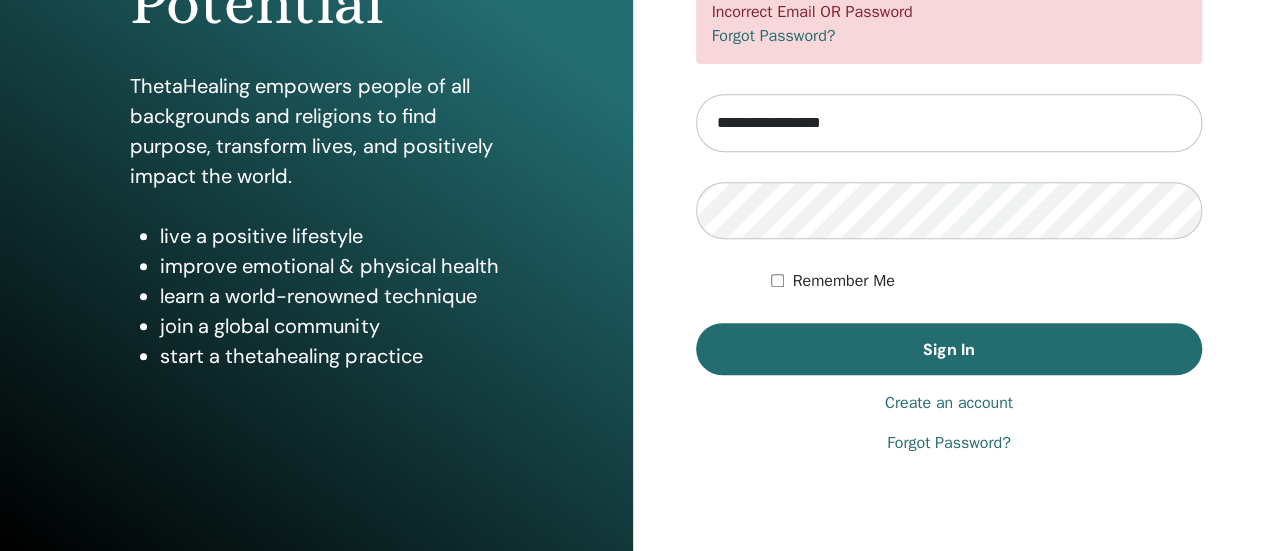 click on "Create an account" at bounding box center (949, 403) 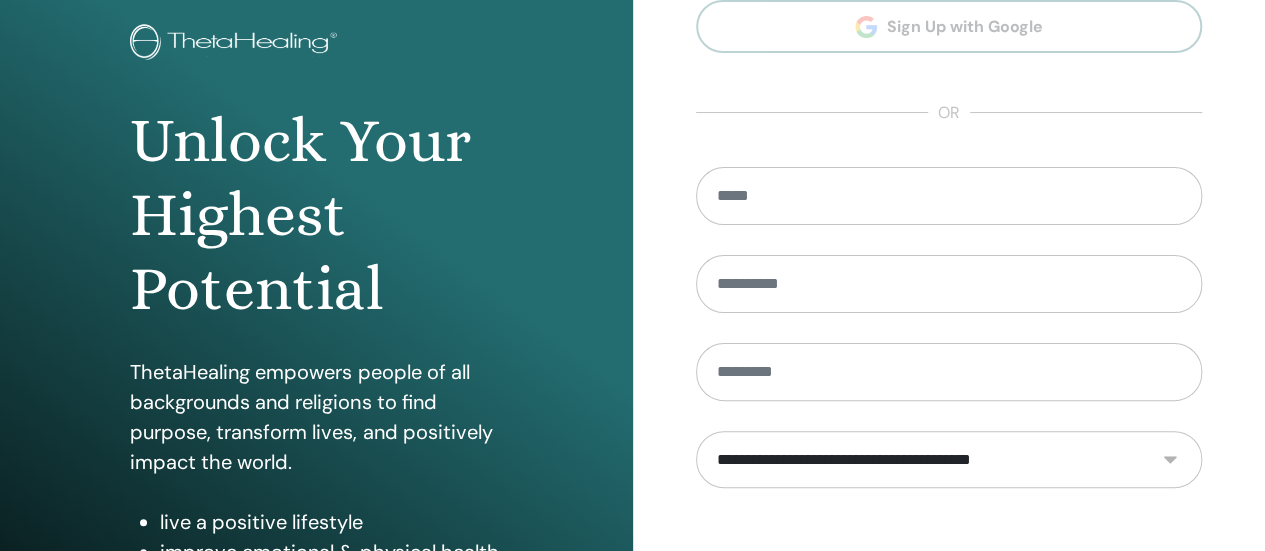 scroll, scrollTop: 100, scrollLeft: 0, axis: vertical 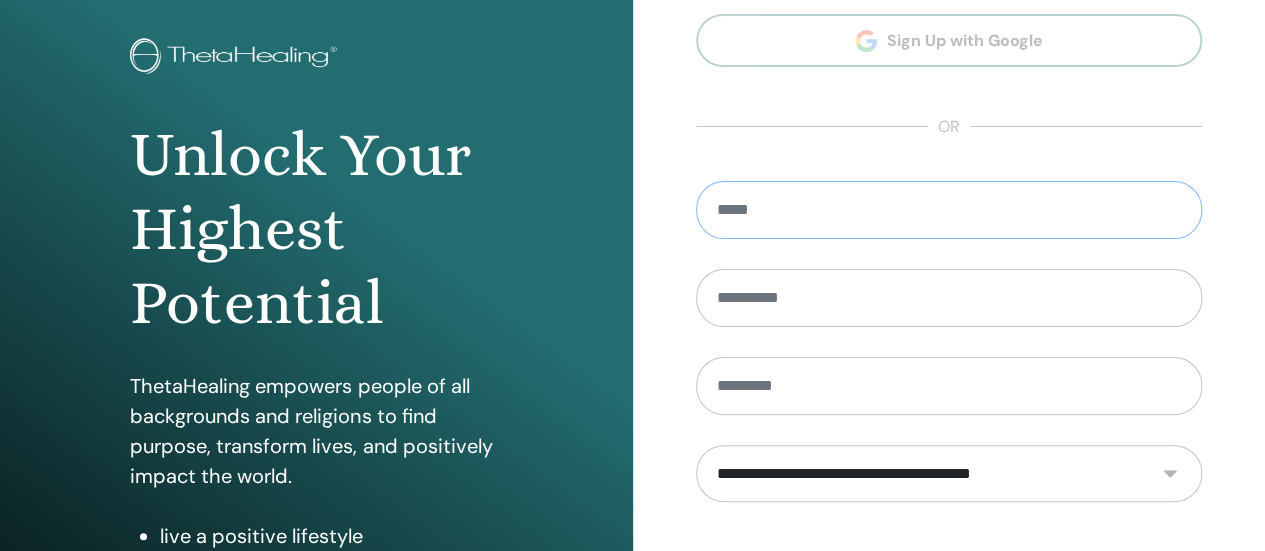 click at bounding box center (949, 210) 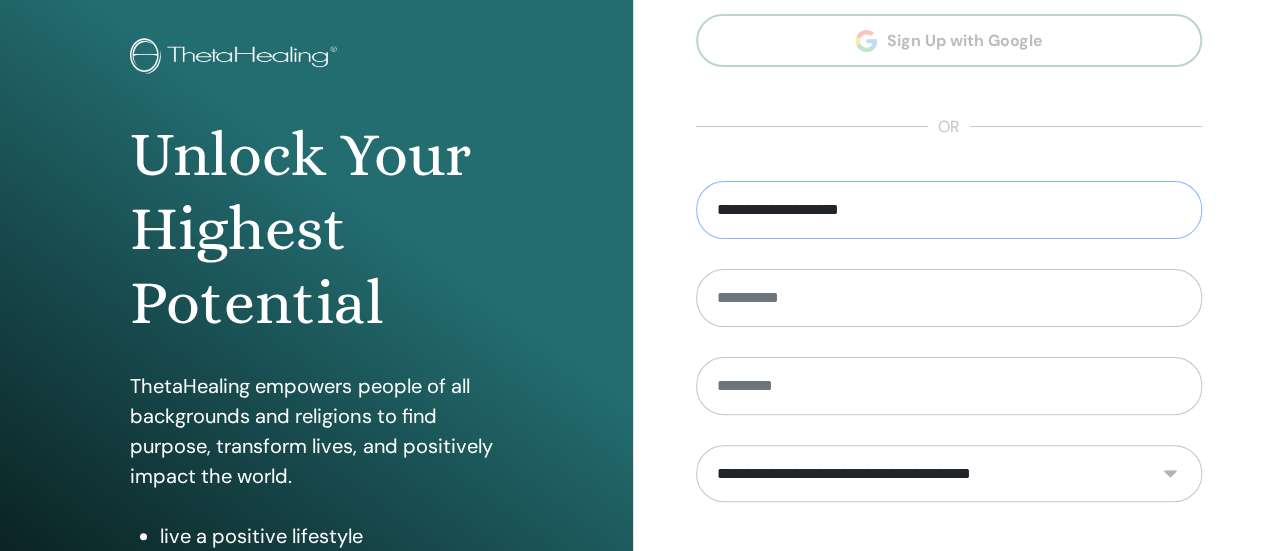 type on "**********" 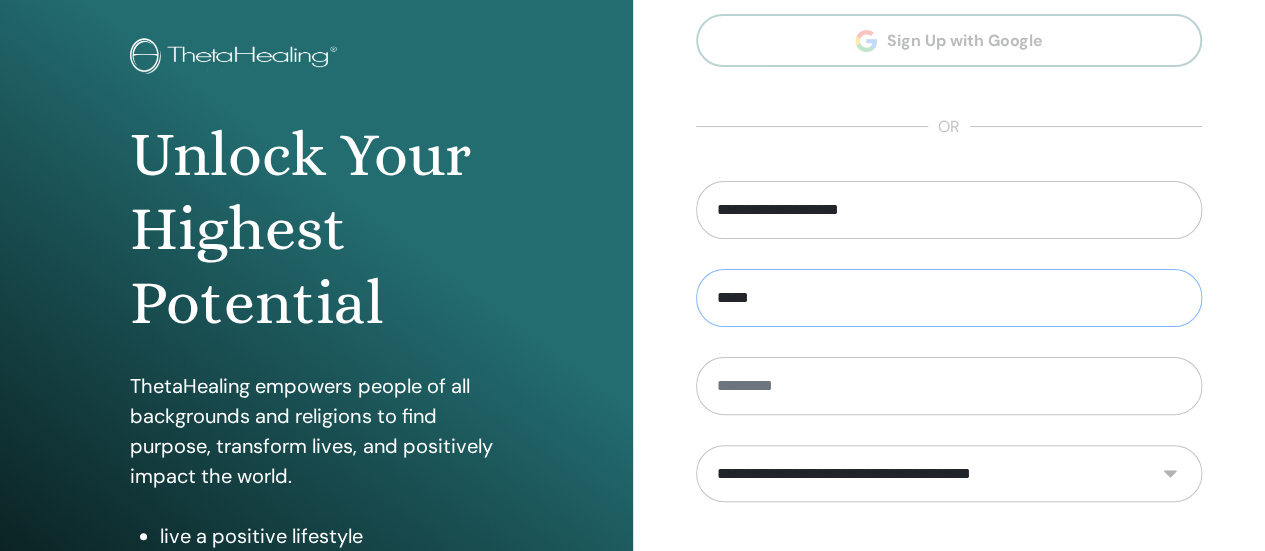 type on "*****" 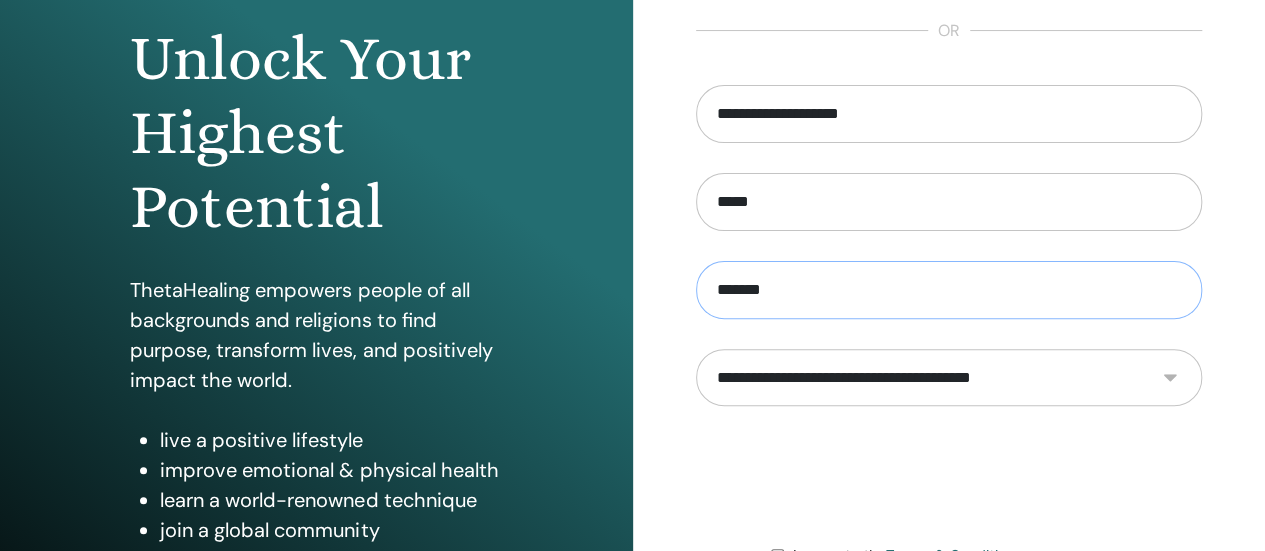 scroll, scrollTop: 200, scrollLeft: 0, axis: vertical 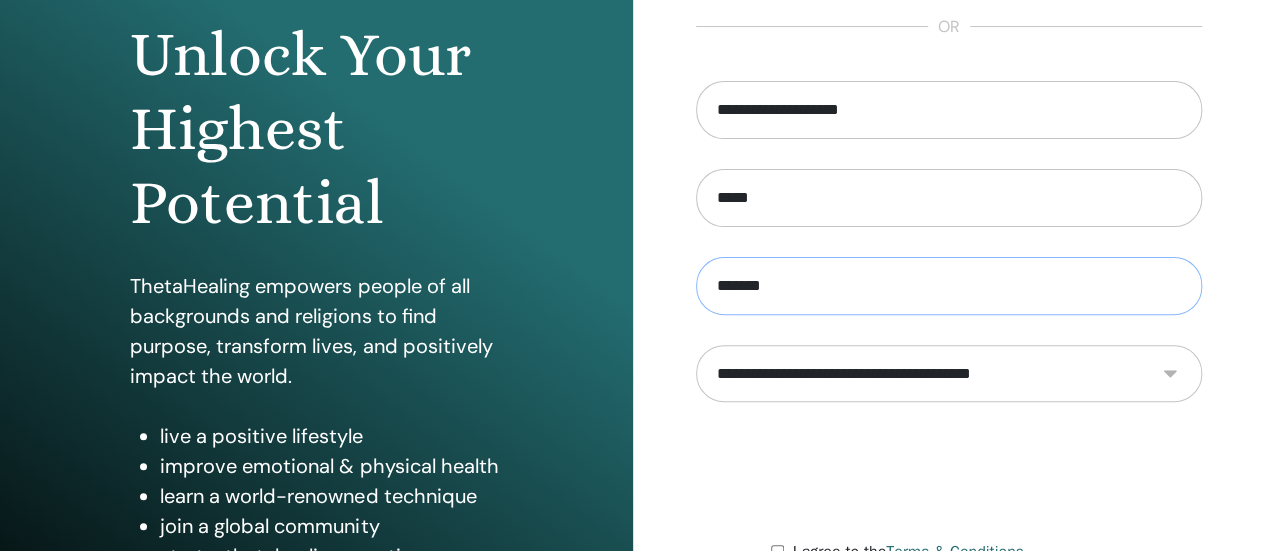 type on "*******" 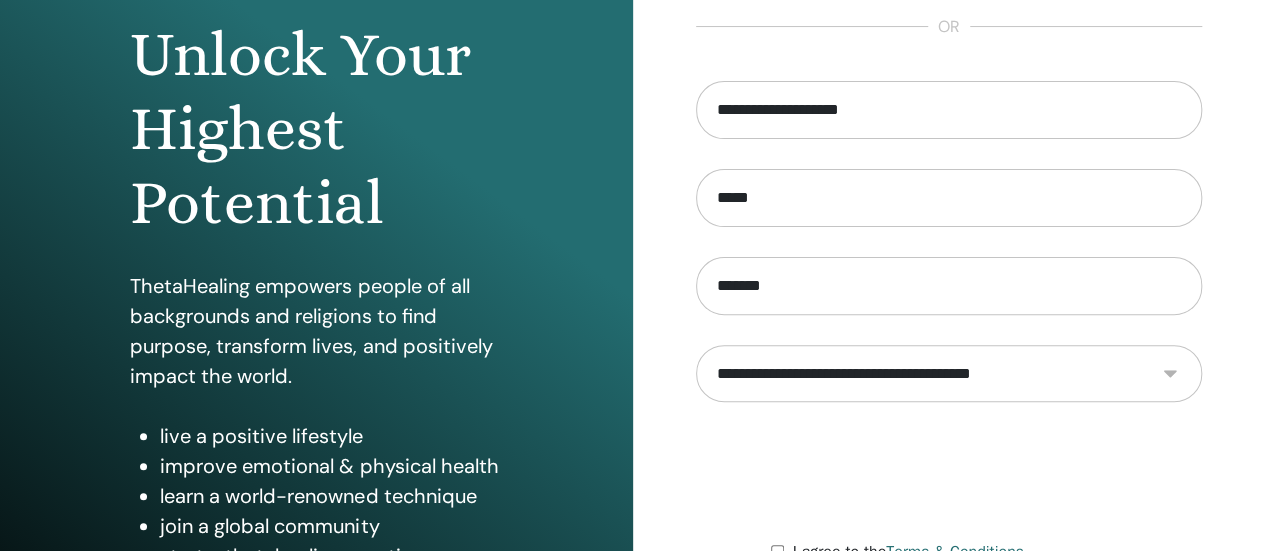 click on "**********" at bounding box center [949, 373] 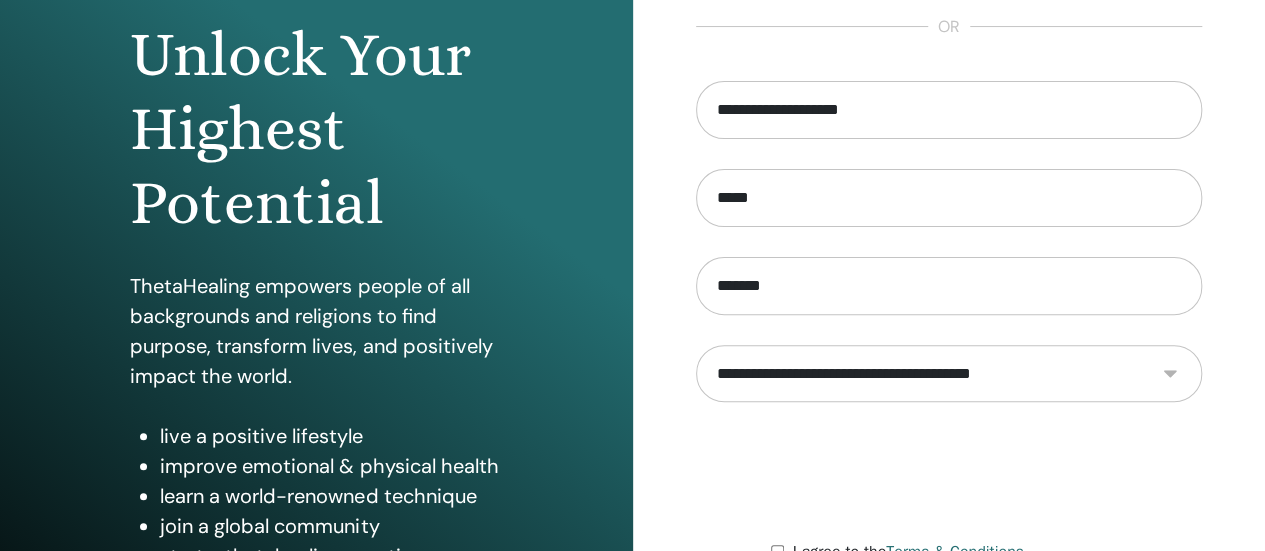 select on "***" 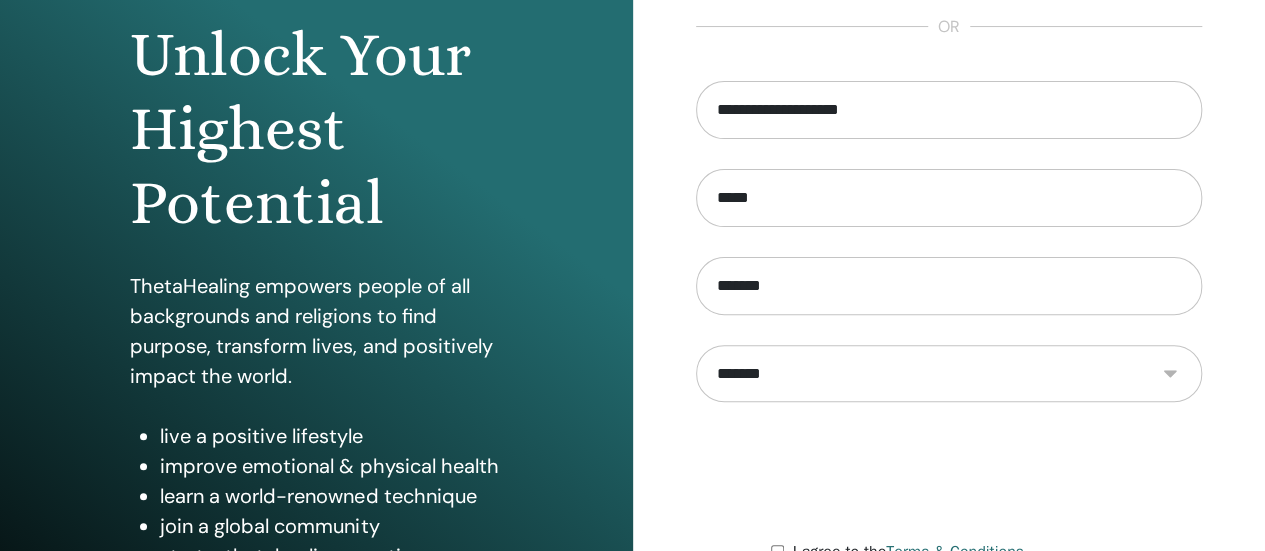 click on "**********" at bounding box center [949, 373] 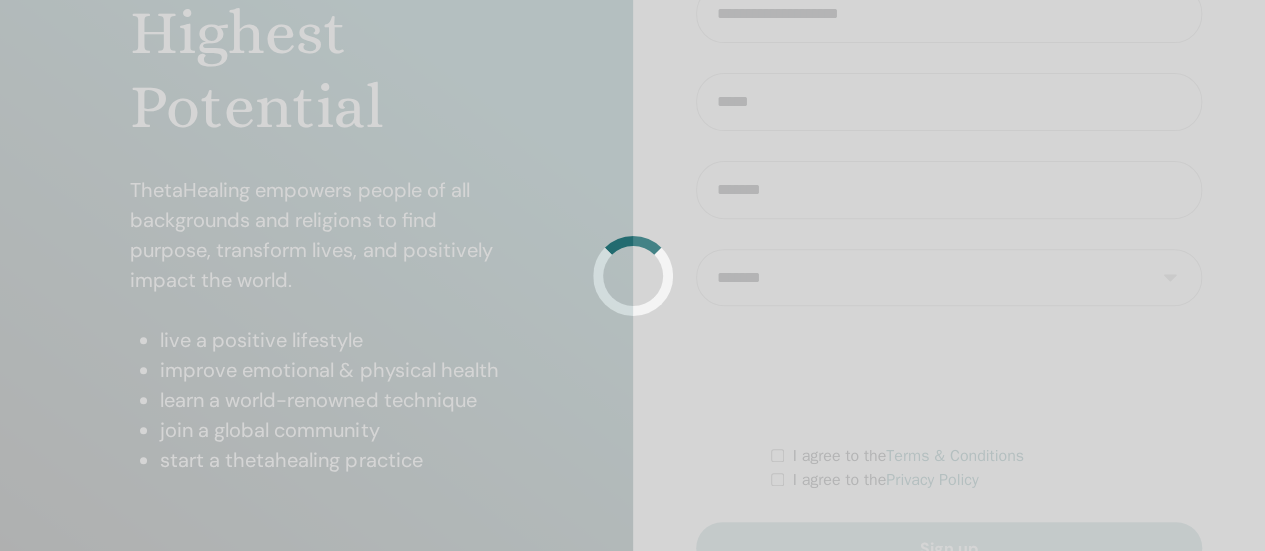scroll, scrollTop: 300, scrollLeft: 0, axis: vertical 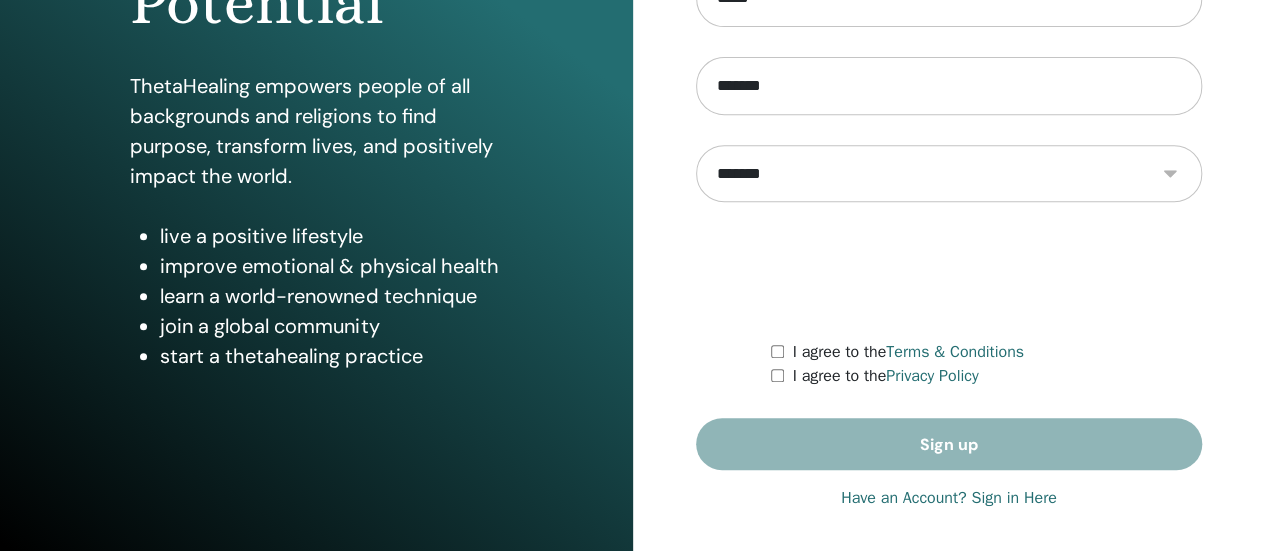 click on "**********" at bounding box center [949, 175] 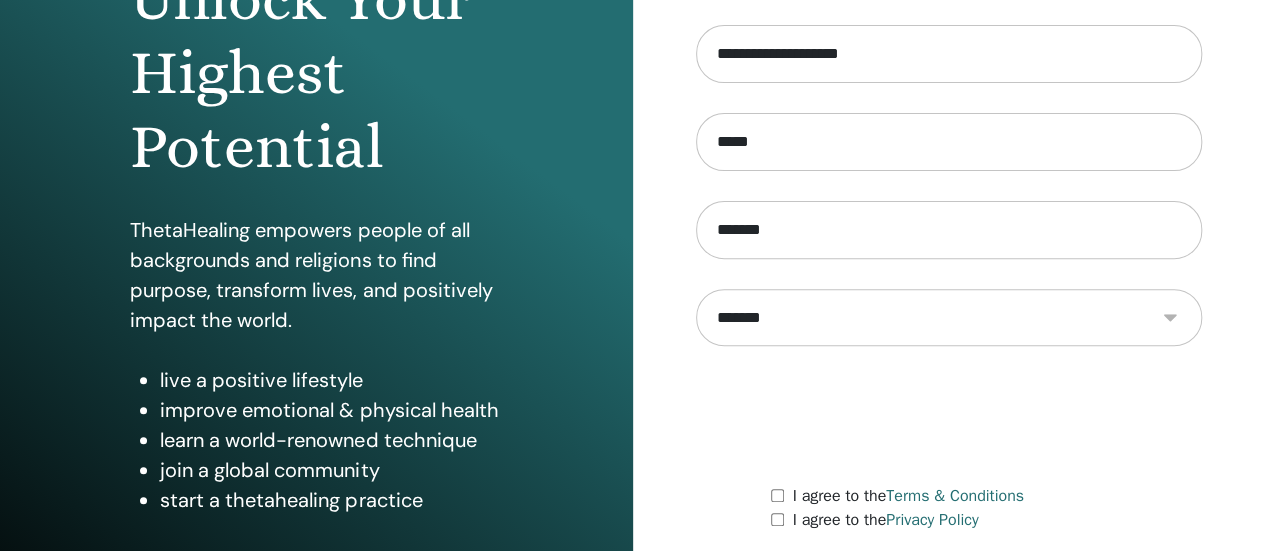 scroll, scrollTop: 400, scrollLeft: 0, axis: vertical 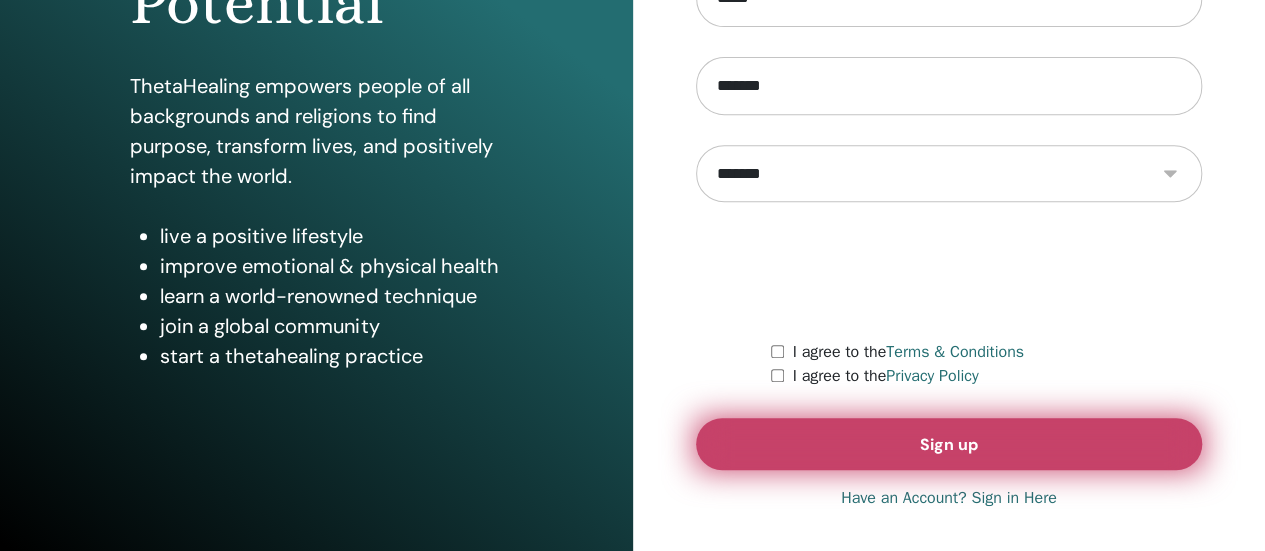 click on "Sign up" at bounding box center (949, 444) 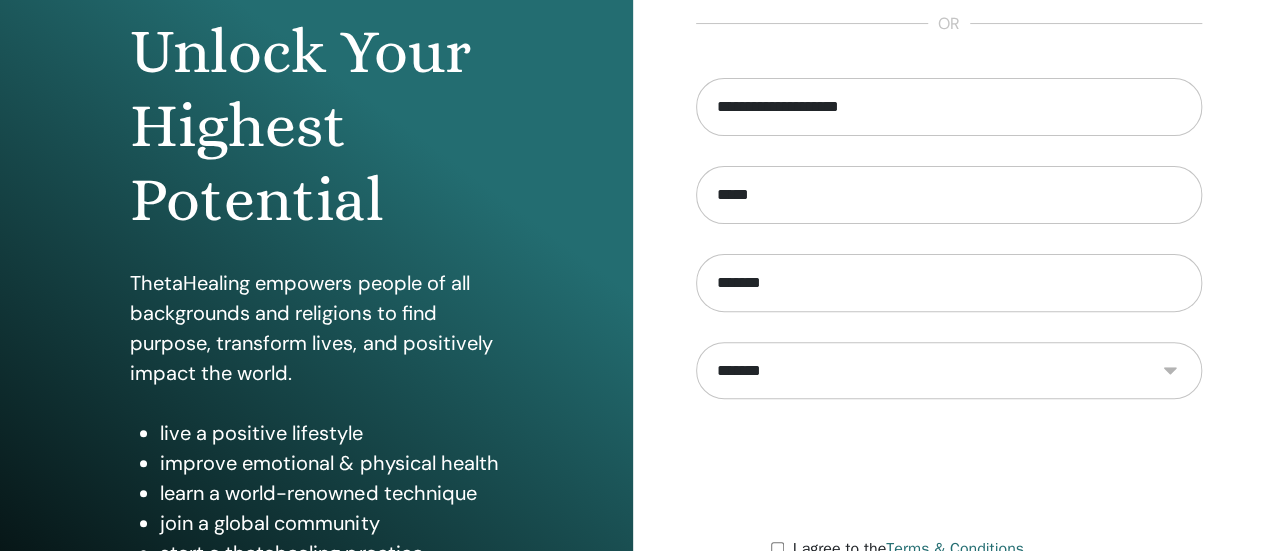 scroll, scrollTop: 200, scrollLeft: 0, axis: vertical 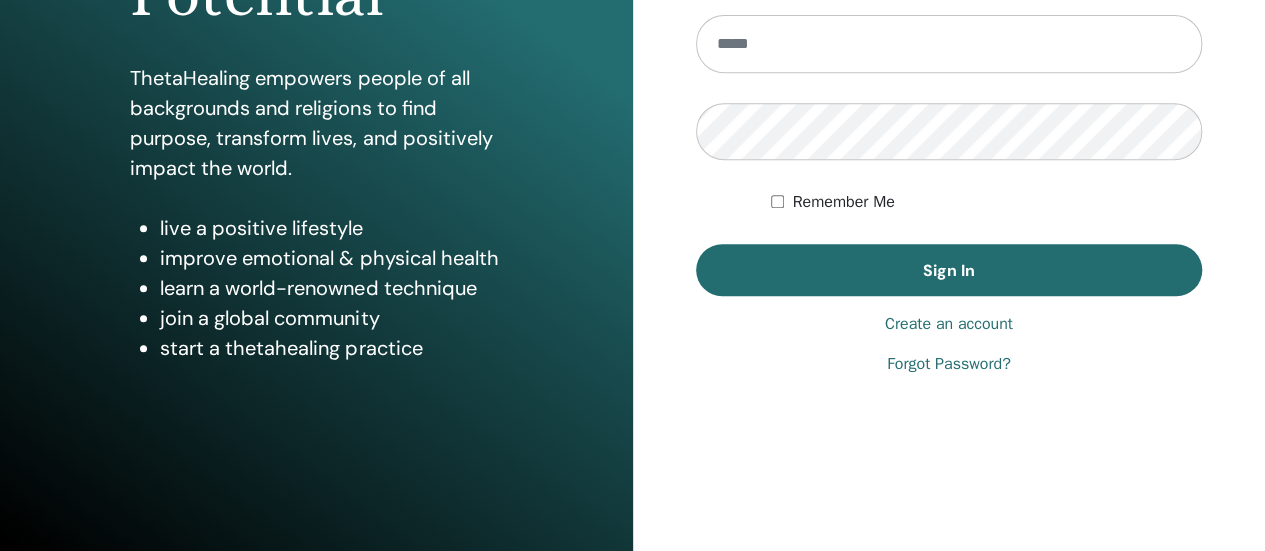 click on "Create an account" at bounding box center [949, 324] 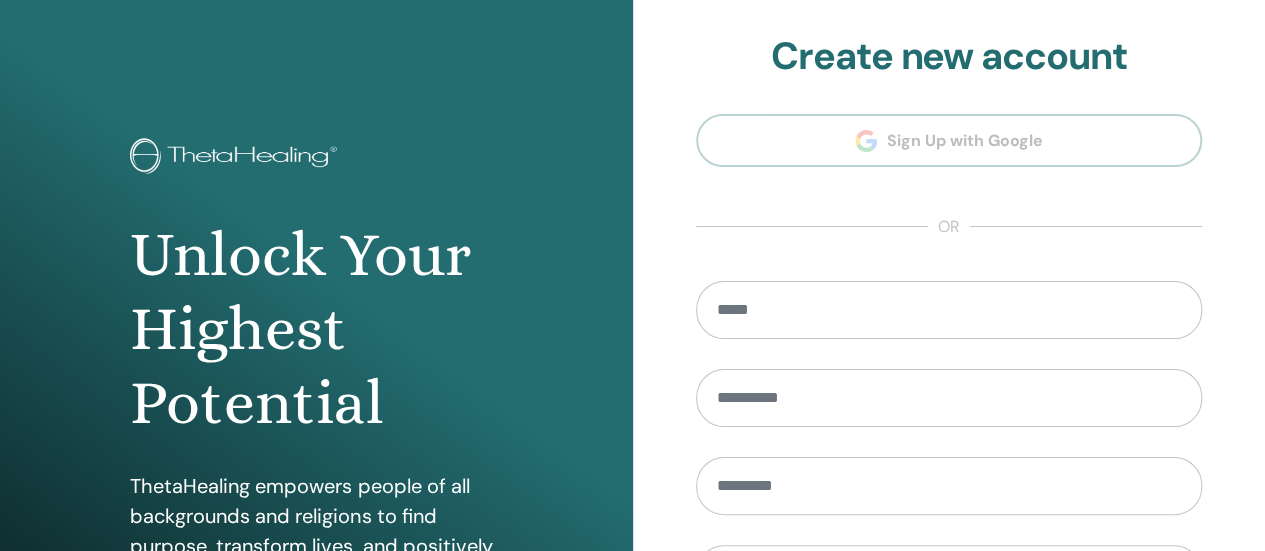 scroll, scrollTop: 408, scrollLeft: 0, axis: vertical 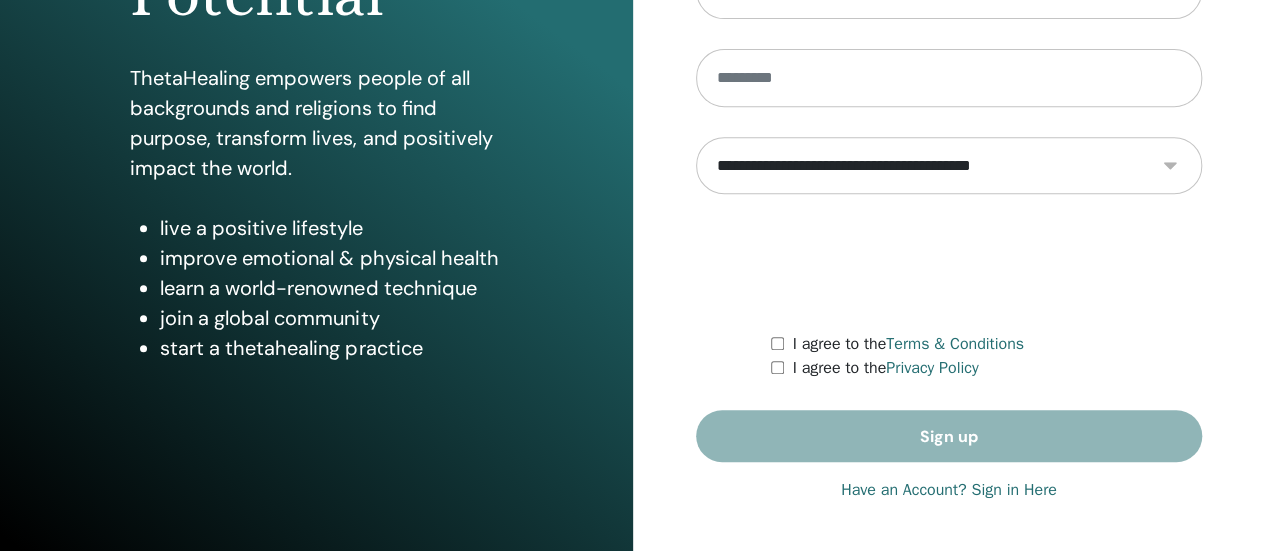 click on "Have an Account? Sign in Here" at bounding box center [949, 490] 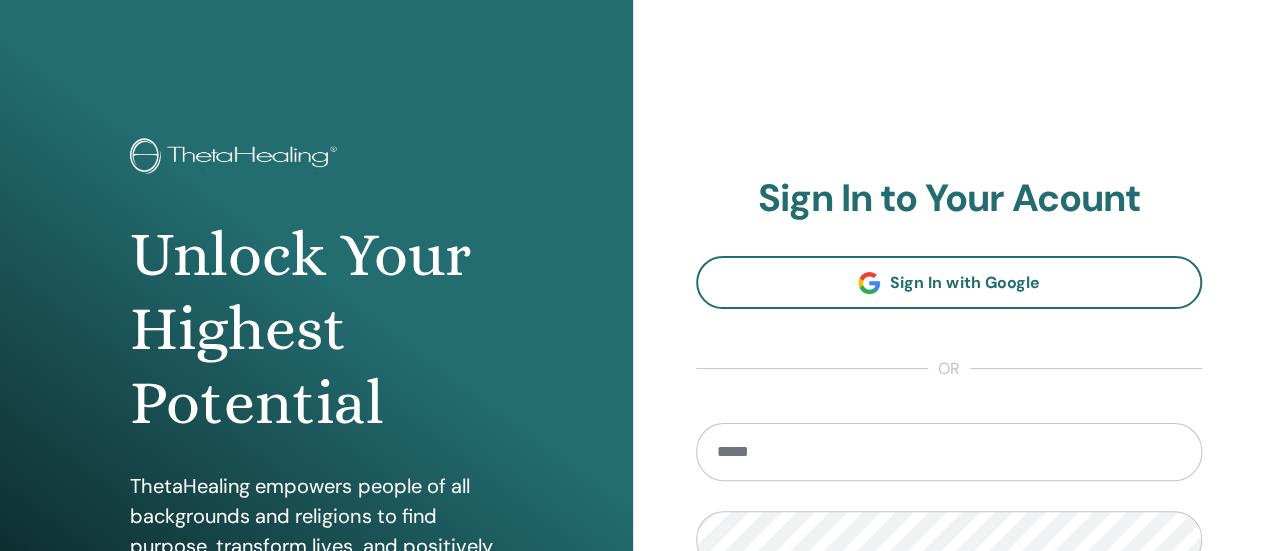 scroll, scrollTop: 300, scrollLeft: 0, axis: vertical 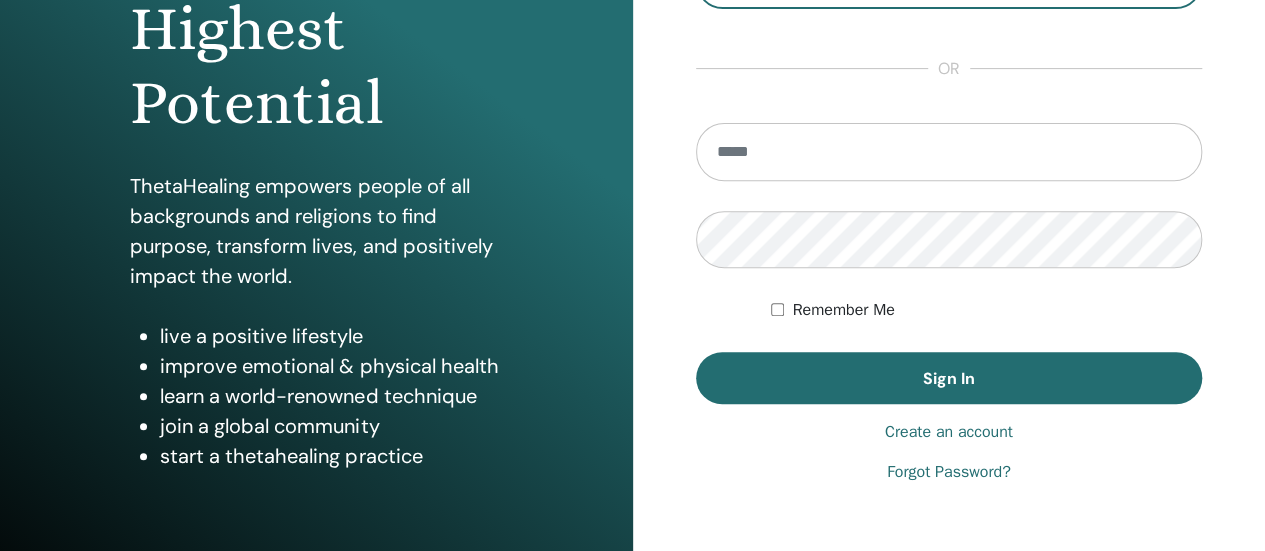 click on "Forgot Password?" at bounding box center [949, 472] 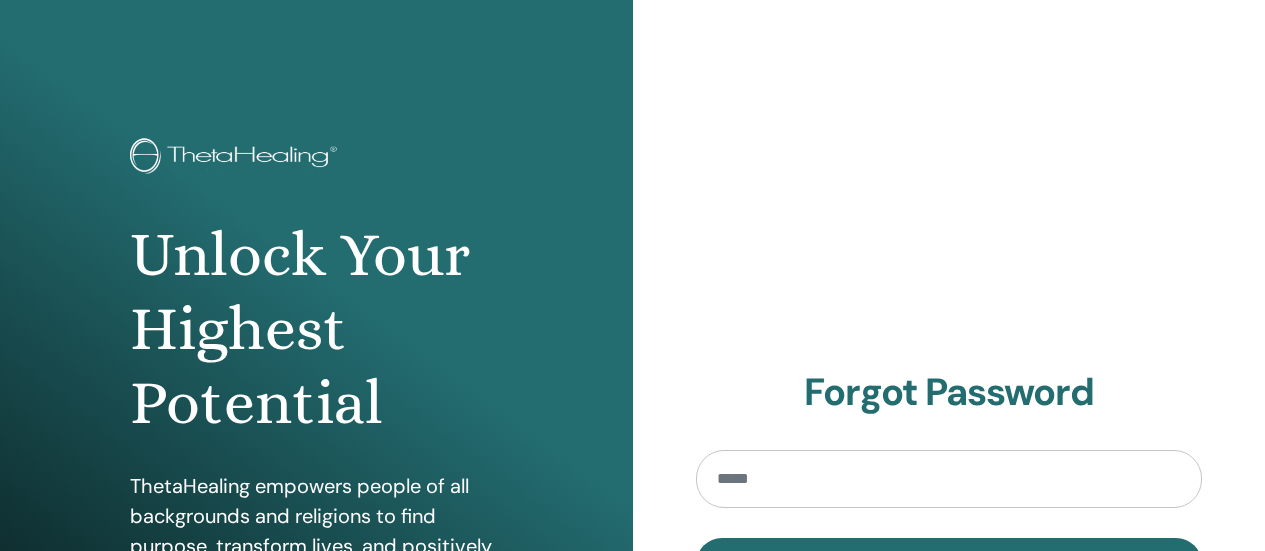 scroll, scrollTop: 0, scrollLeft: 0, axis: both 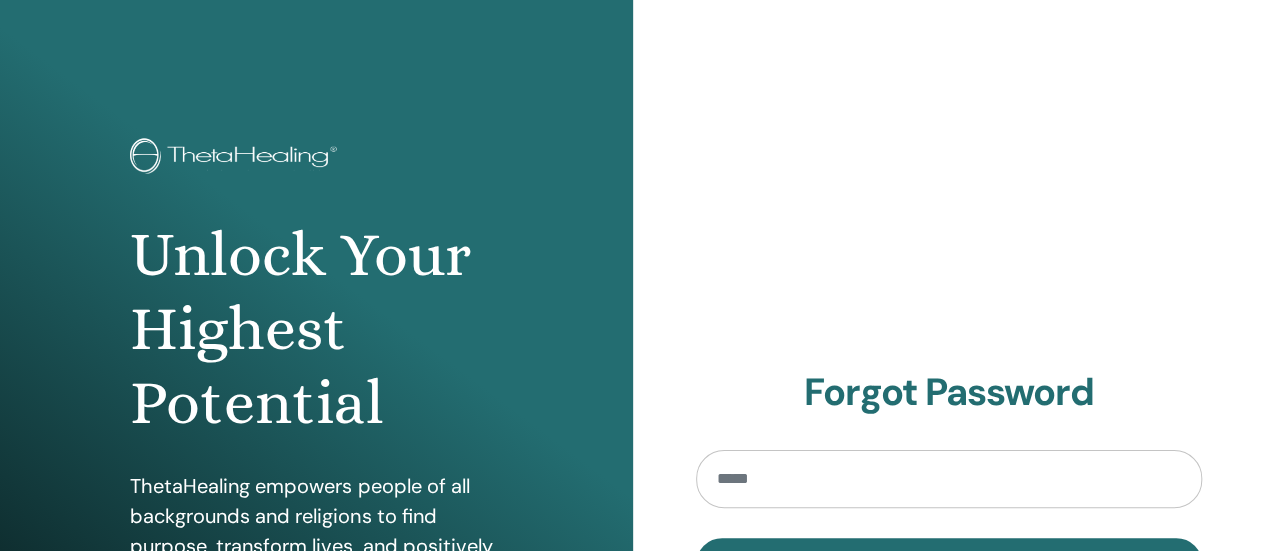click at bounding box center [949, 479] 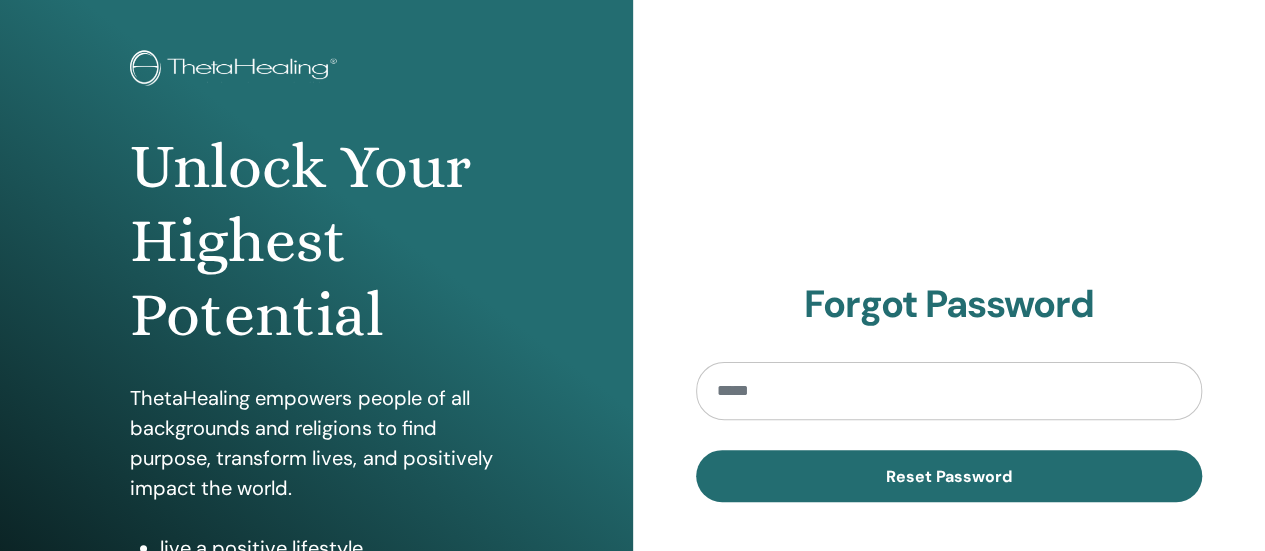 scroll, scrollTop: 100, scrollLeft: 0, axis: vertical 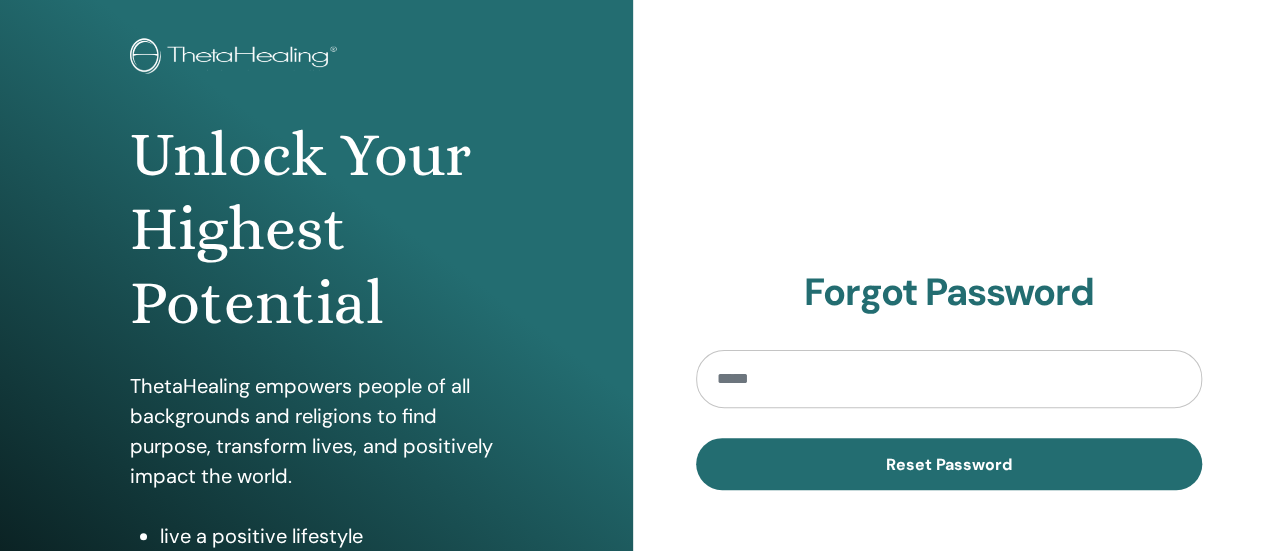 drag, startPoint x: 870, startPoint y: 383, endPoint x: 890, endPoint y: 349, distance: 39.446167 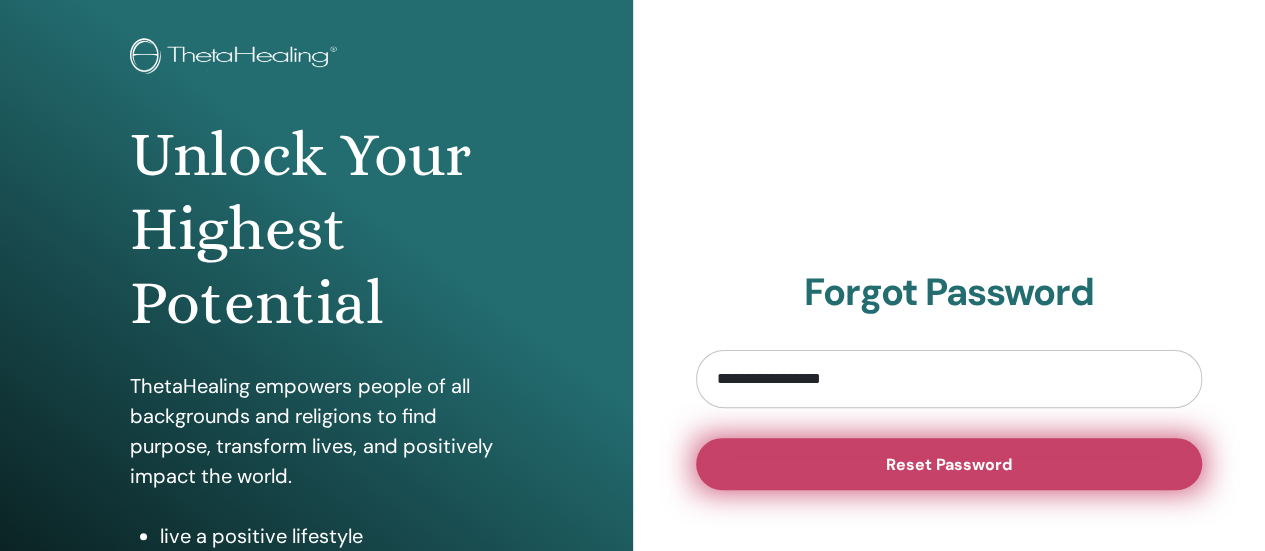 click on "Reset Password" at bounding box center [949, 464] 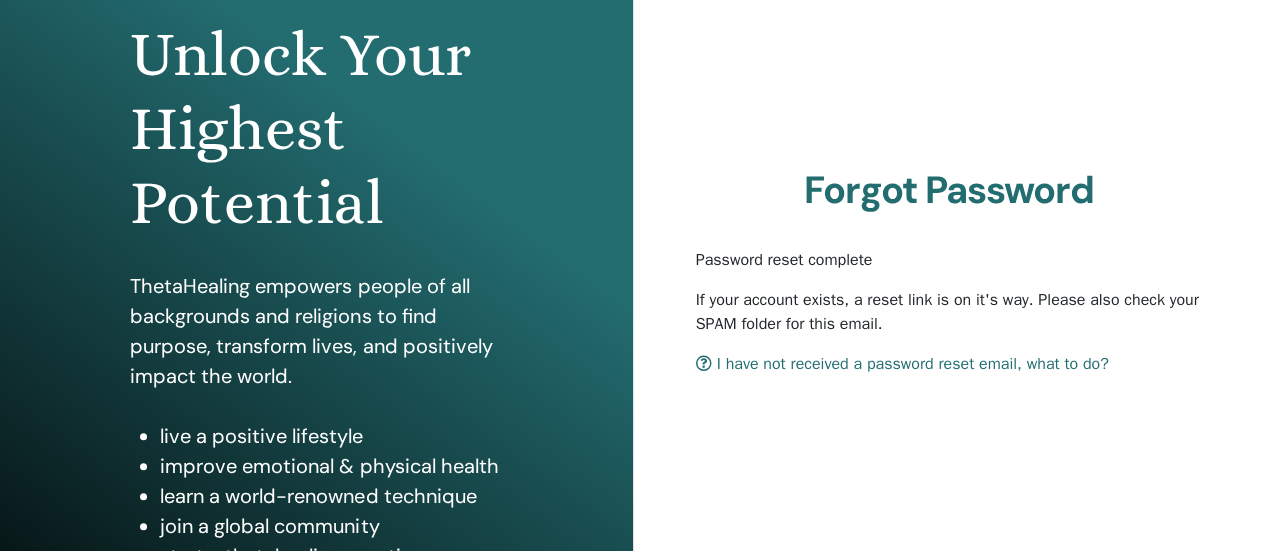 scroll, scrollTop: 100, scrollLeft: 0, axis: vertical 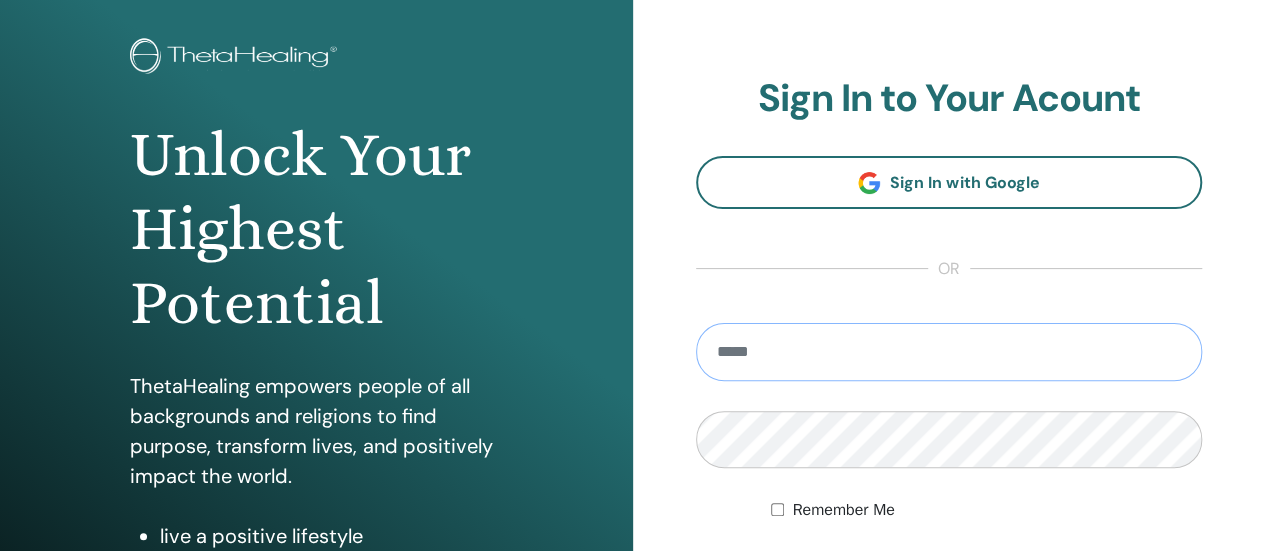 click at bounding box center [949, 352] 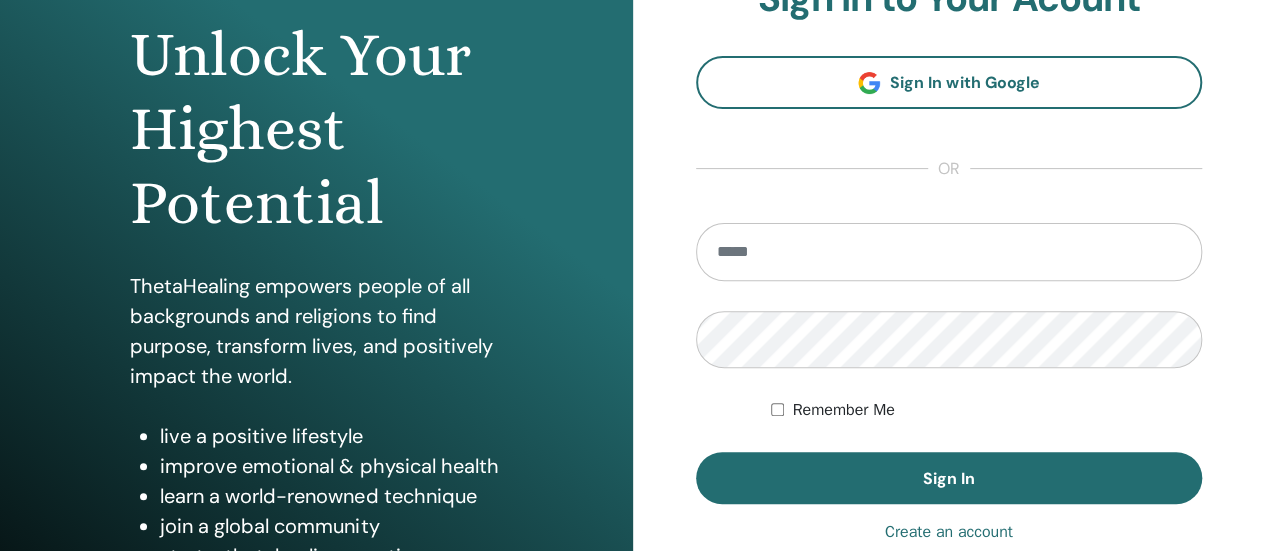 click on "**********" at bounding box center [949, 280] 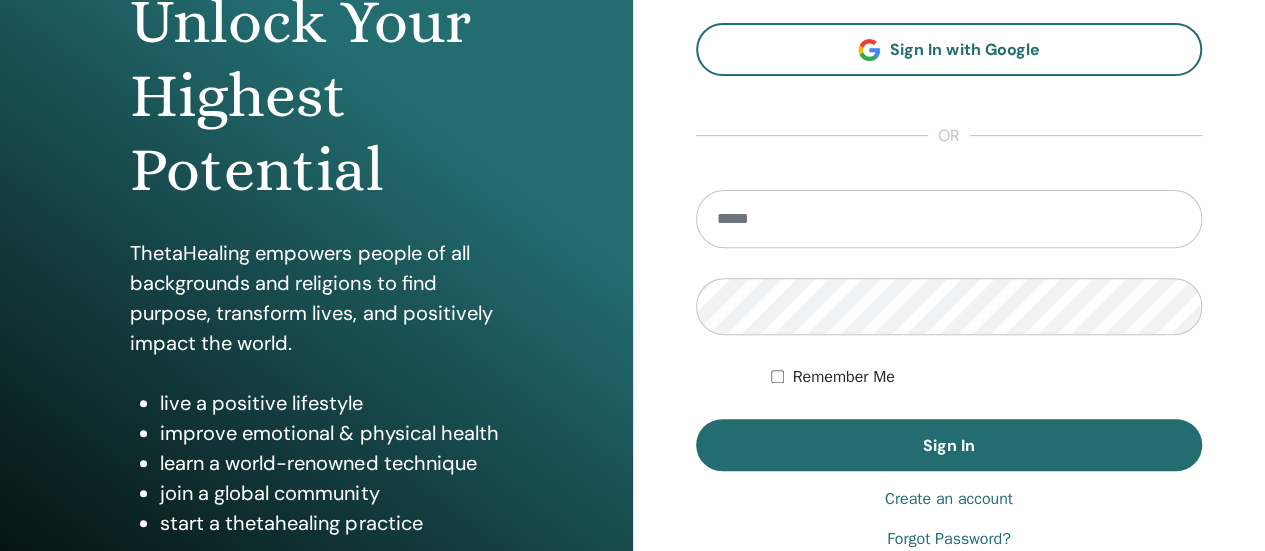 scroll, scrollTop: 200, scrollLeft: 0, axis: vertical 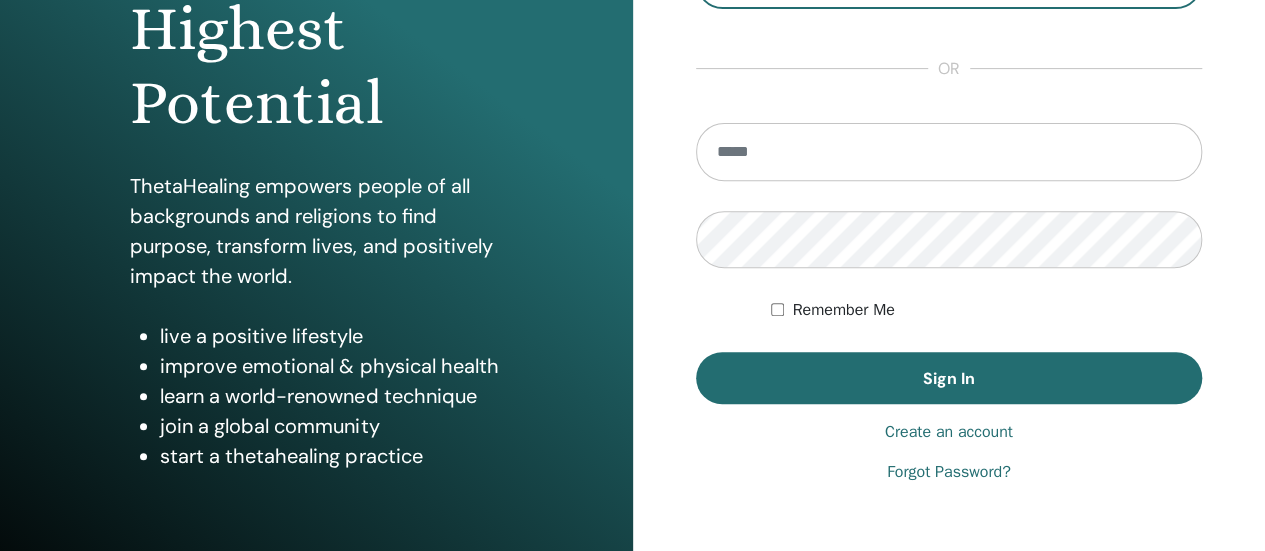 click at bounding box center (949, 152) 